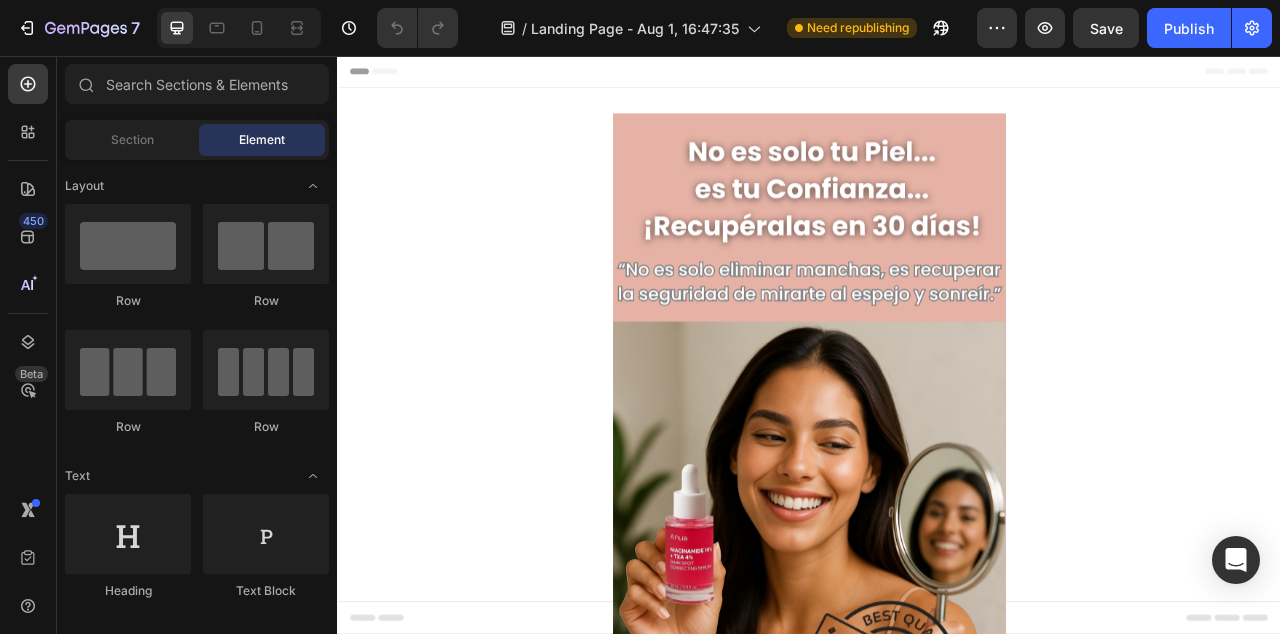 scroll, scrollTop: 0, scrollLeft: 0, axis: both 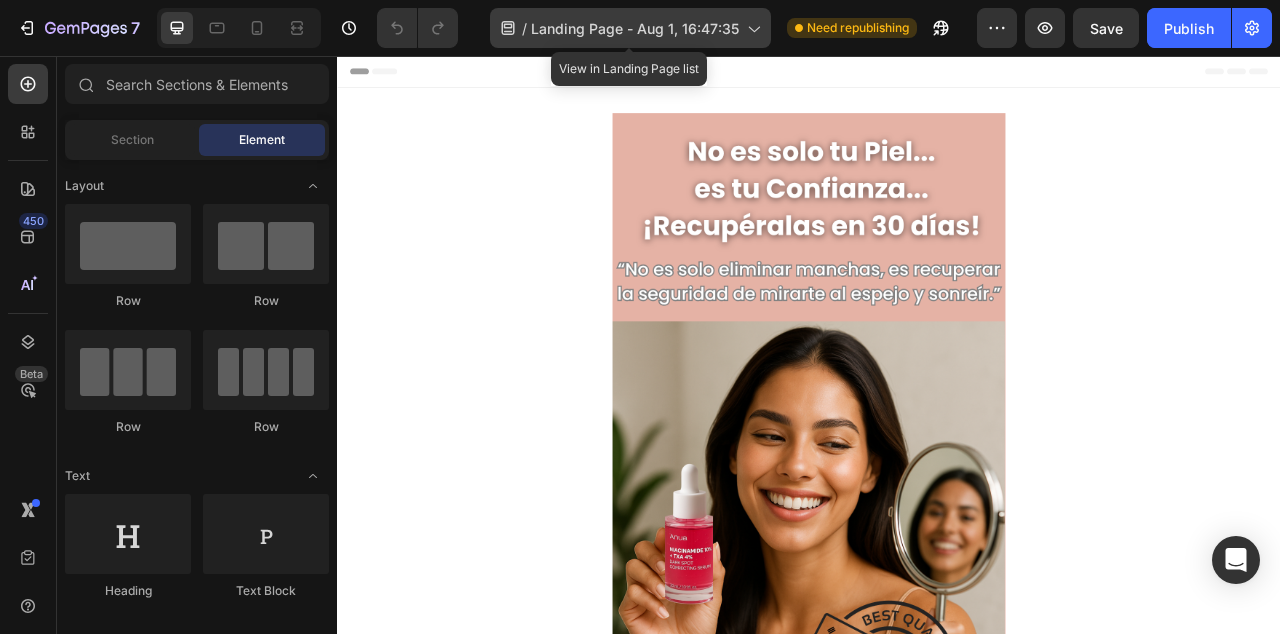 click 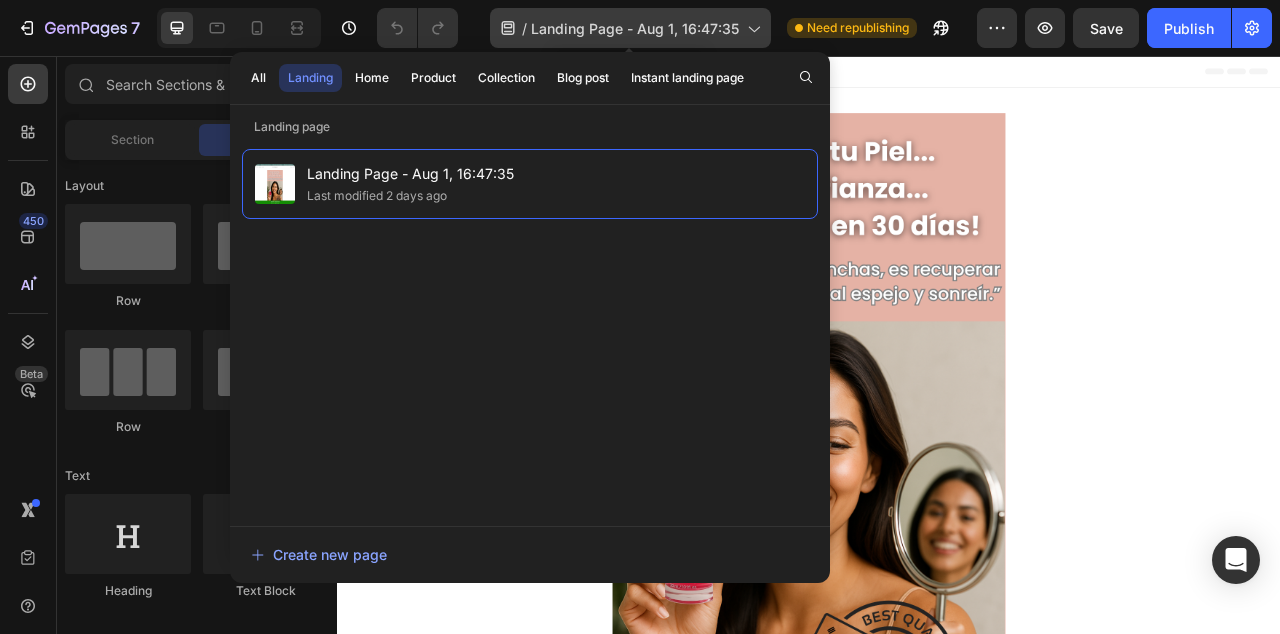 click 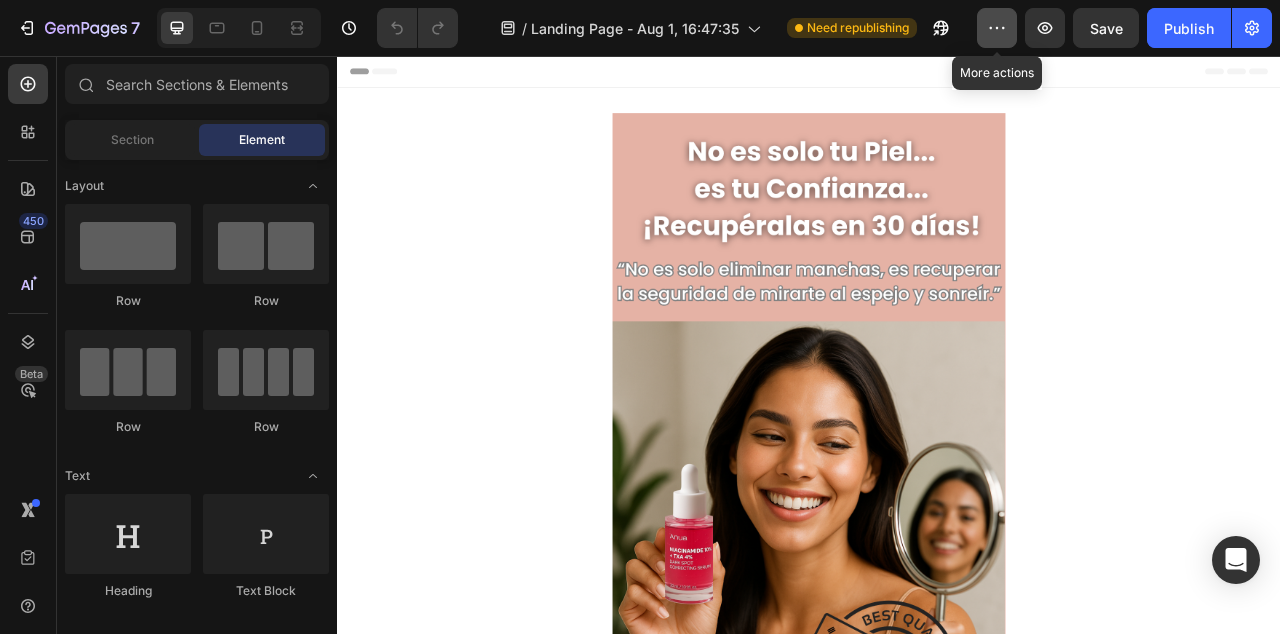 click 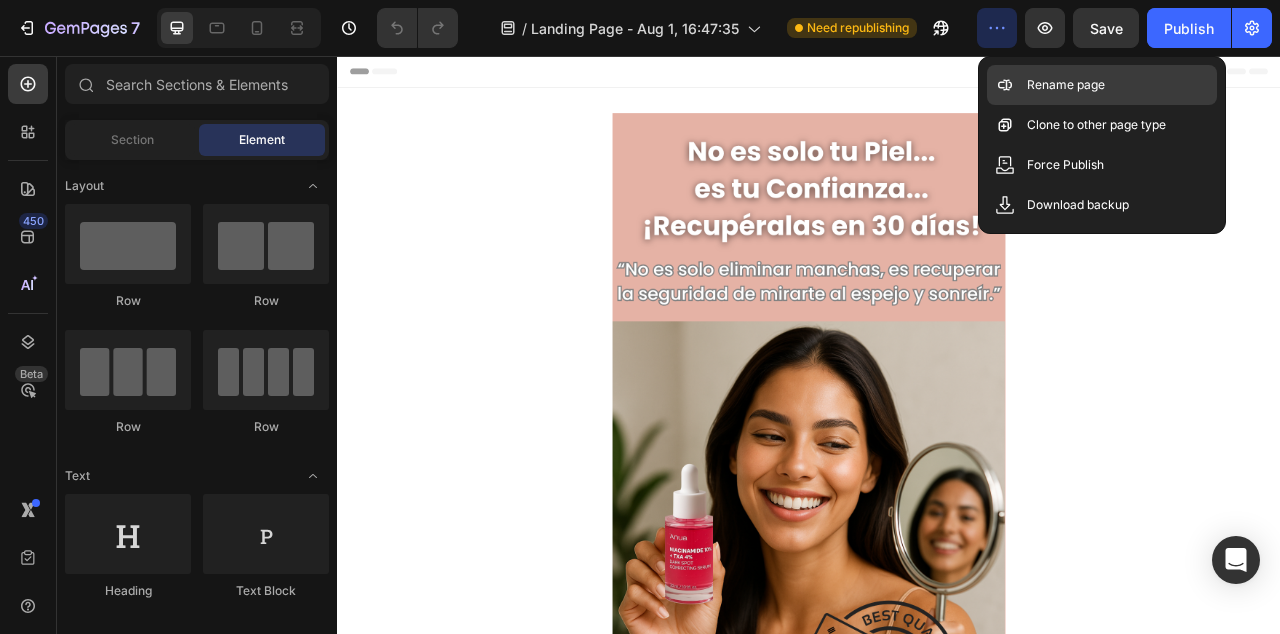 click on "Rename page" at bounding box center [1066, 85] 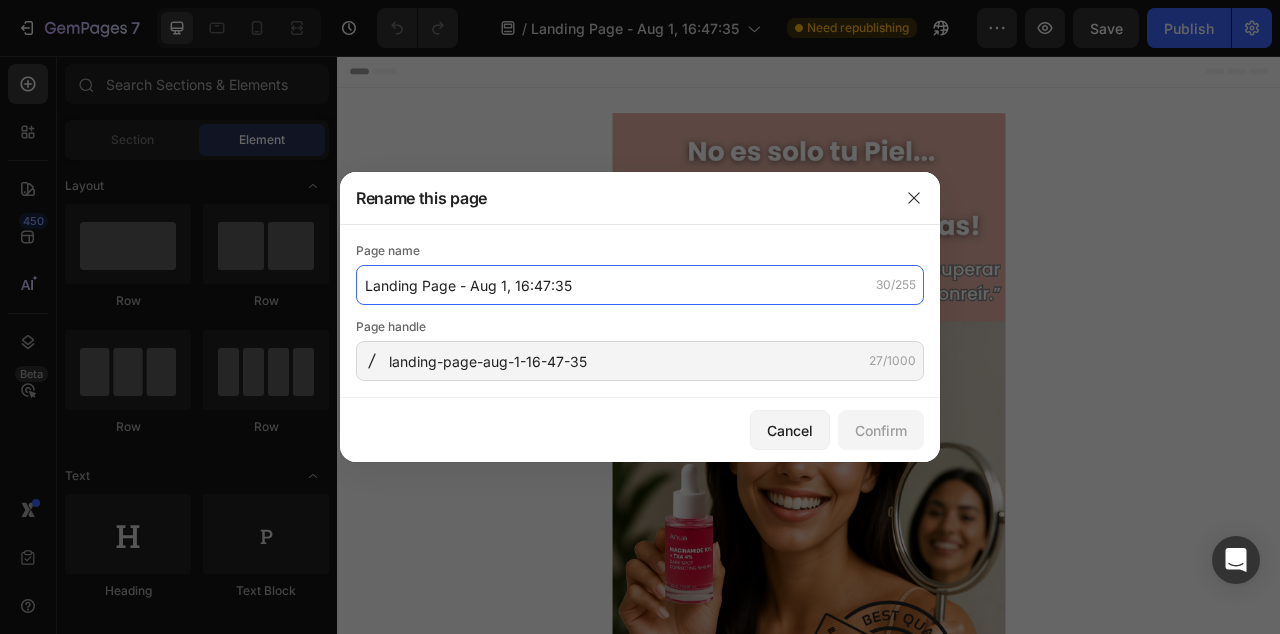 click on "Landing Page - Aug 1, 16:47:35" 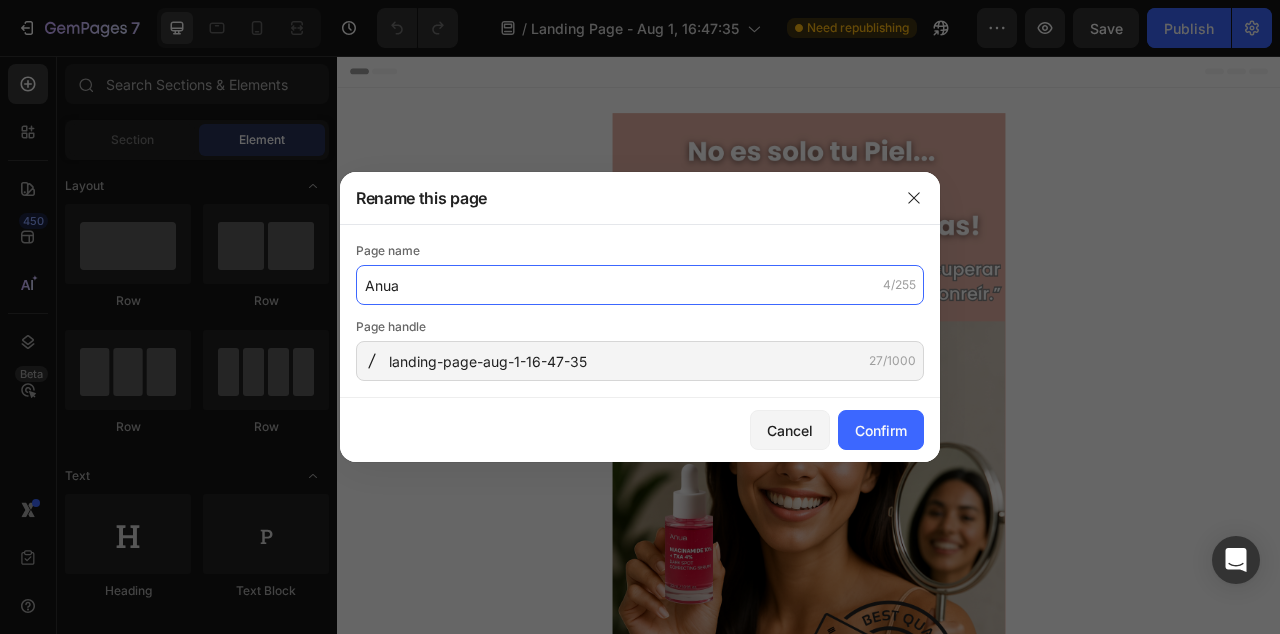type on "Anua" 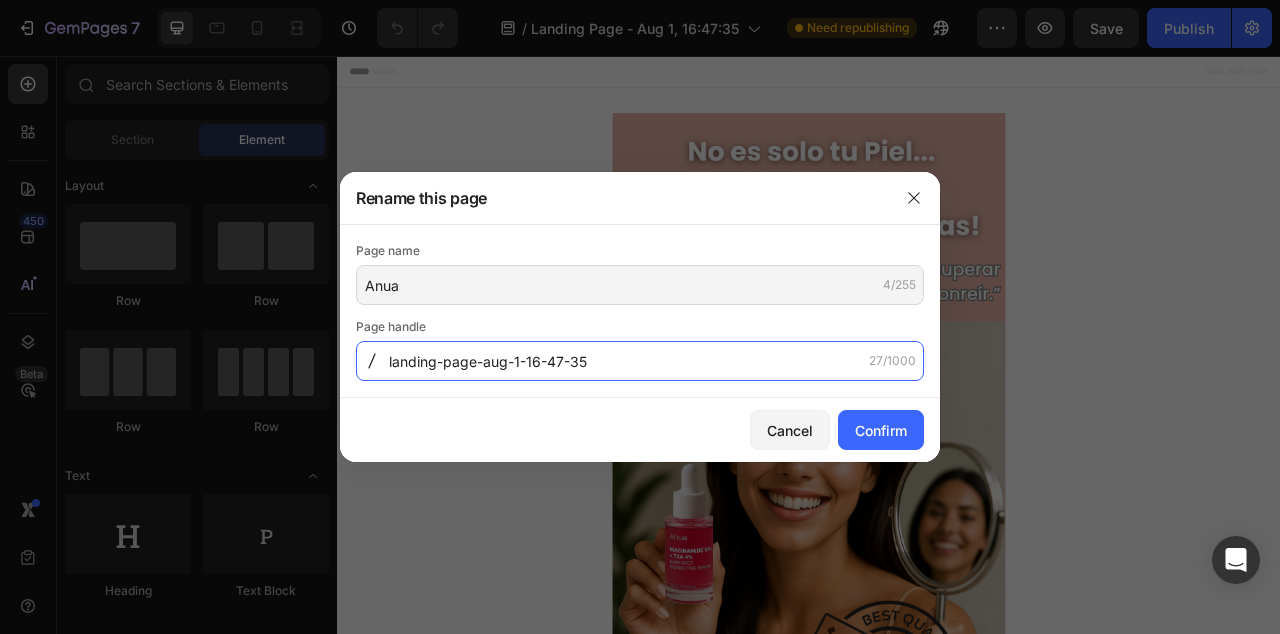 click on "landing-page-aug-1-16-47-35" 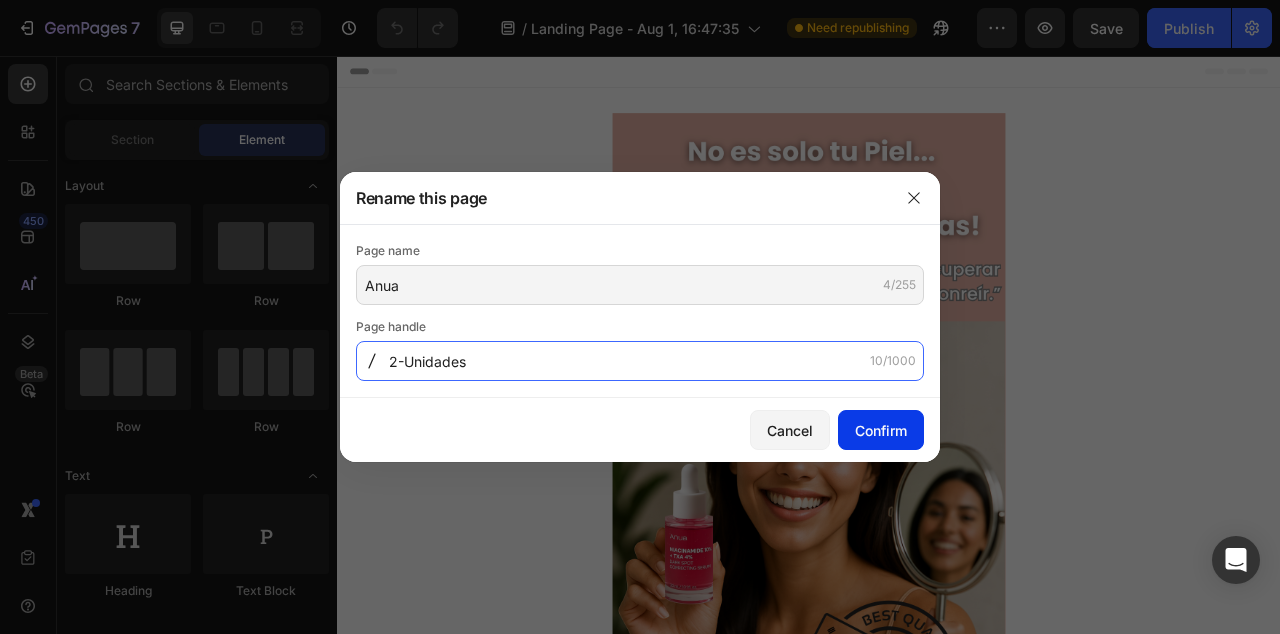 type on "2-Unidades" 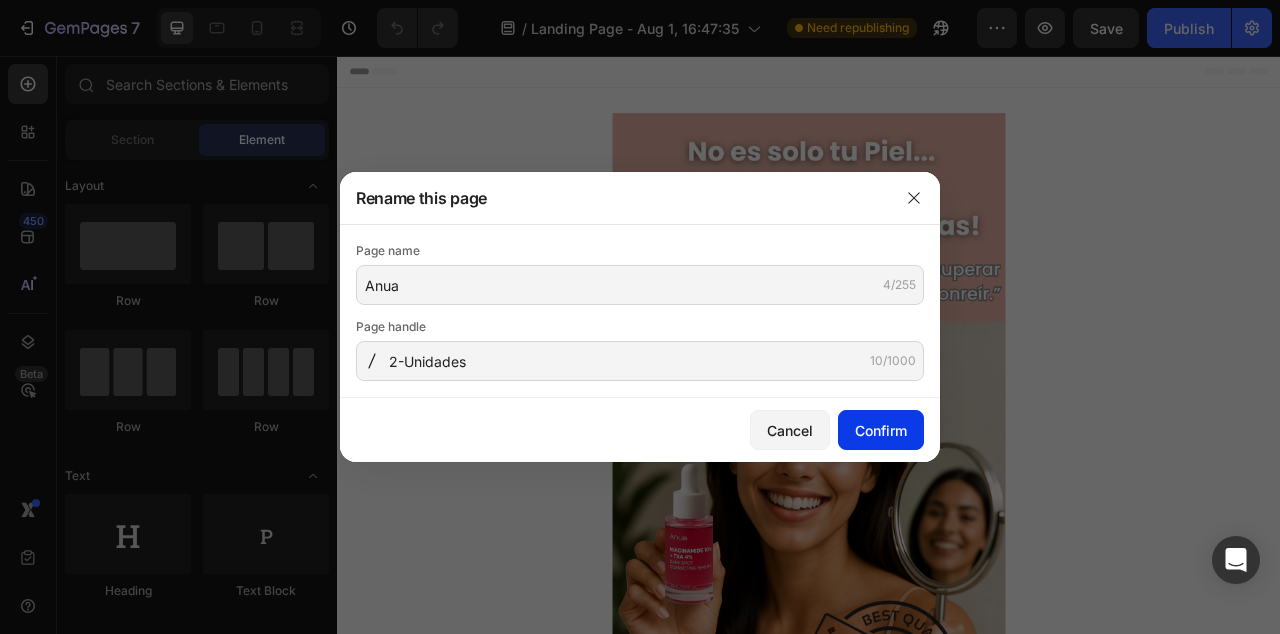 click on "Confirm" at bounding box center (881, 430) 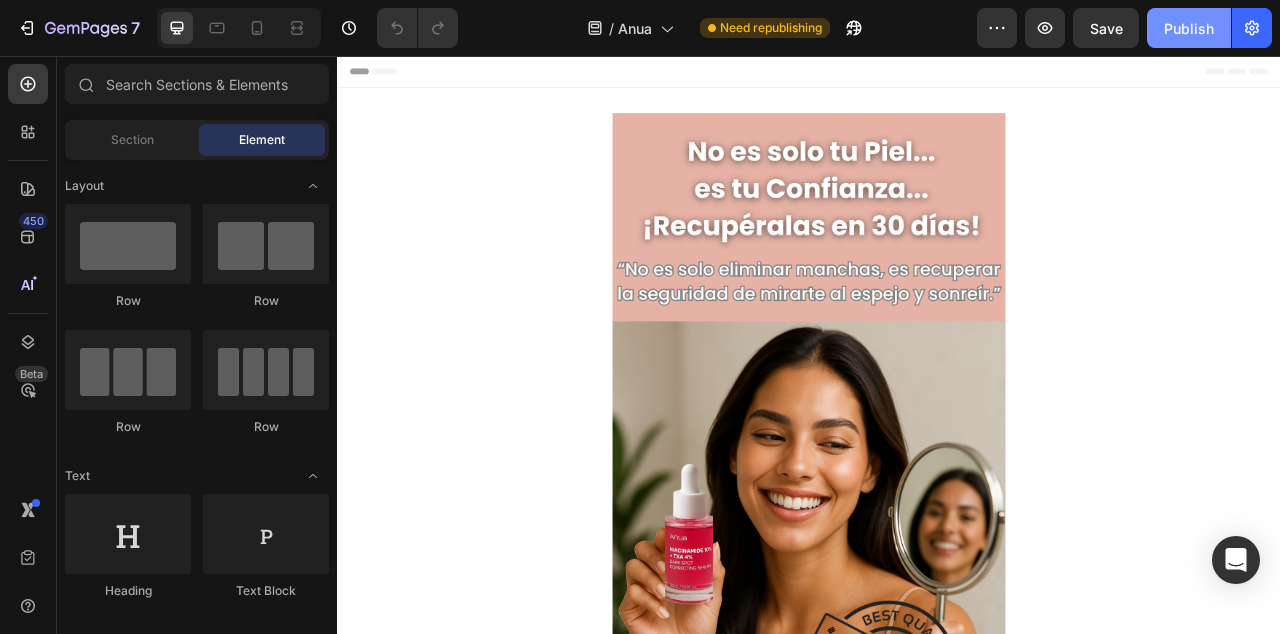 click on "Publish" at bounding box center [1189, 28] 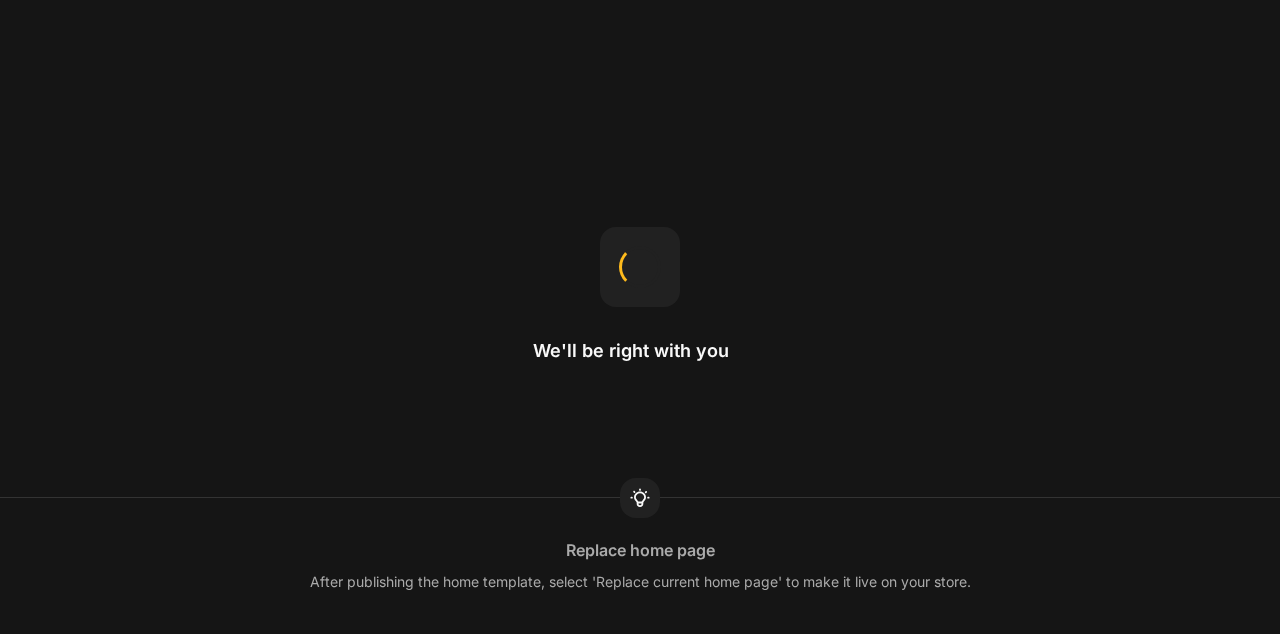 scroll, scrollTop: 0, scrollLeft: 0, axis: both 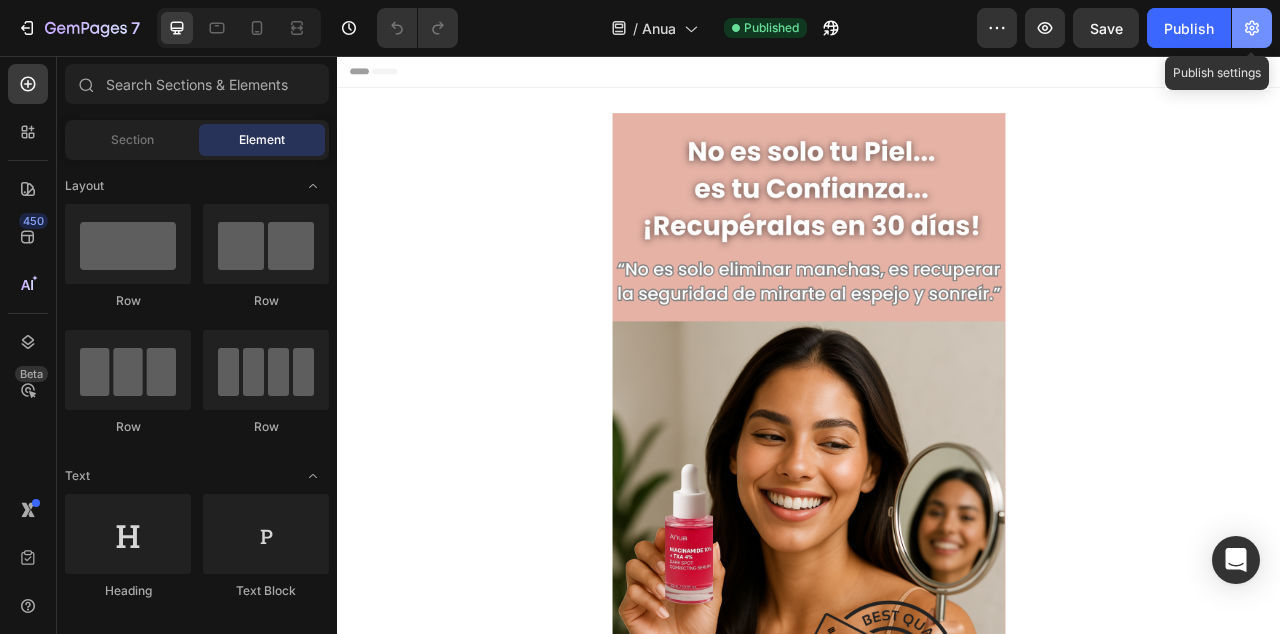 click 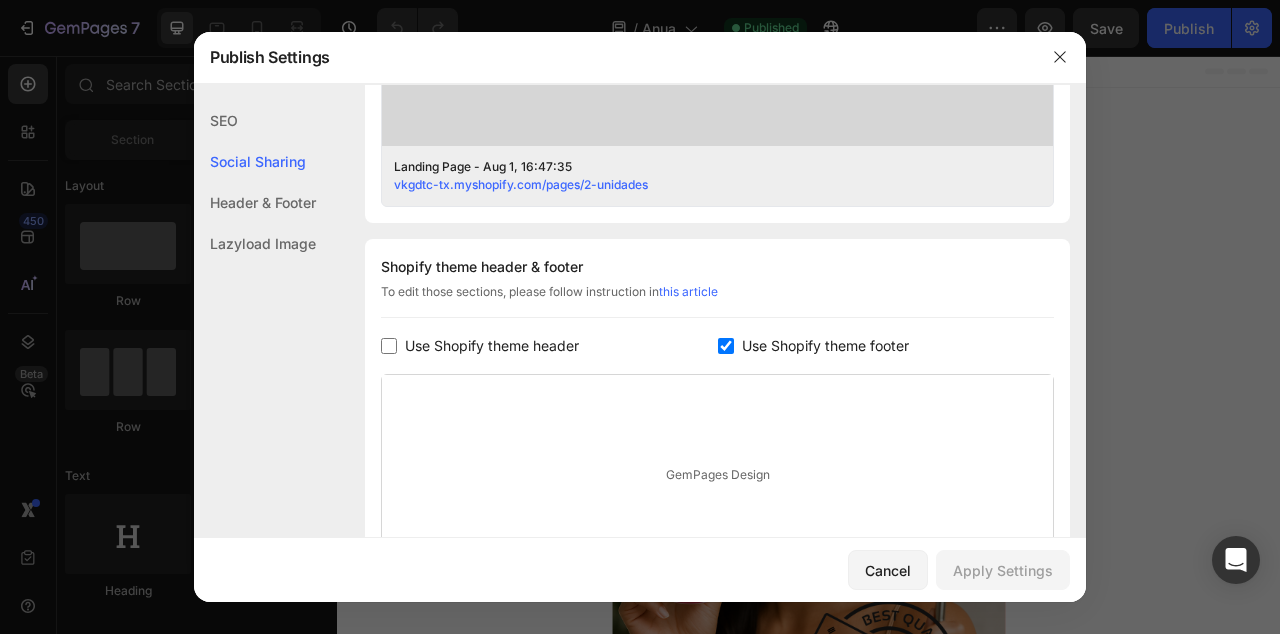scroll, scrollTop: 0, scrollLeft: 0, axis: both 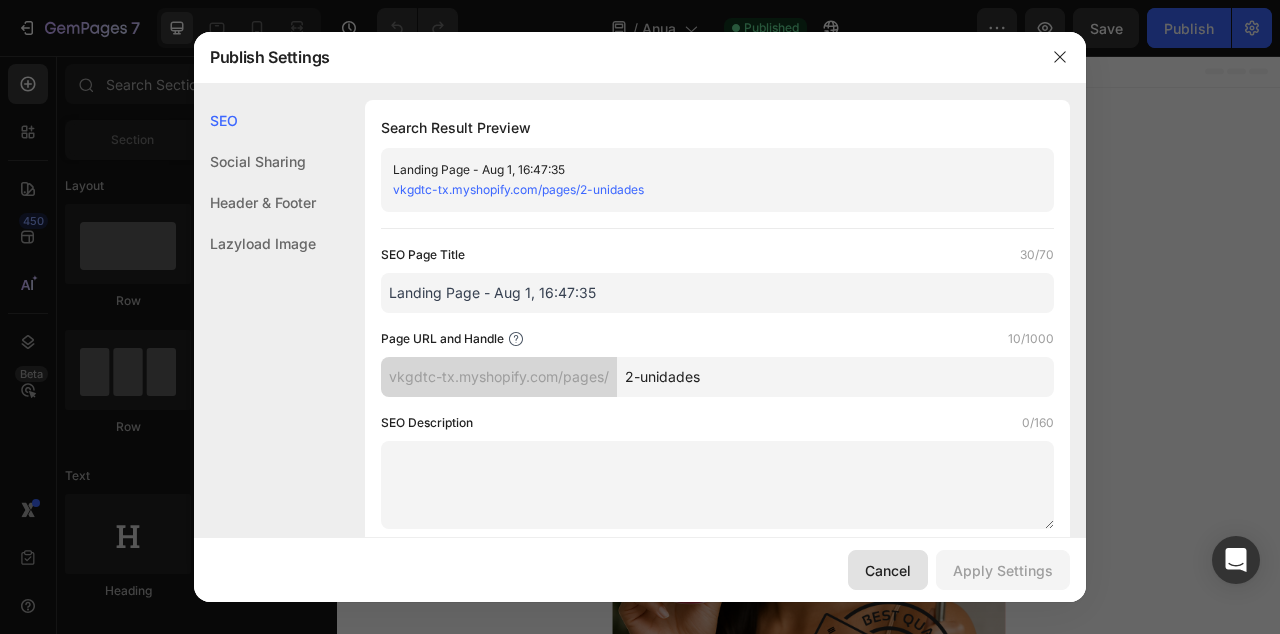 click on "Cancel" at bounding box center [888, 570] 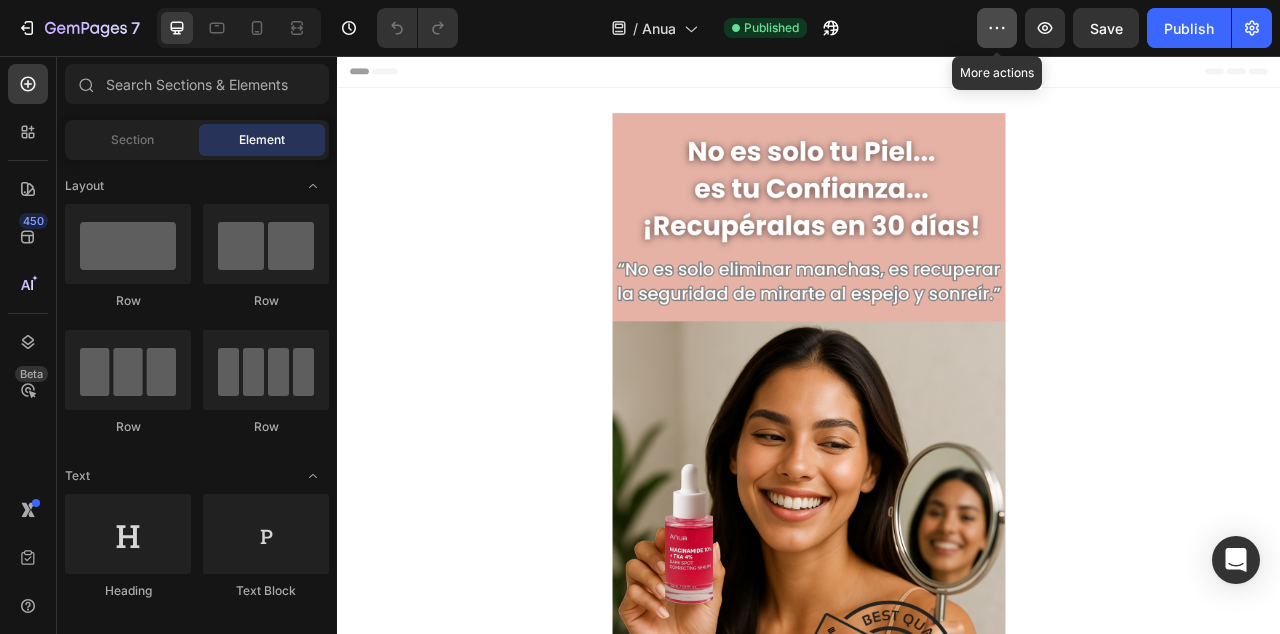 click 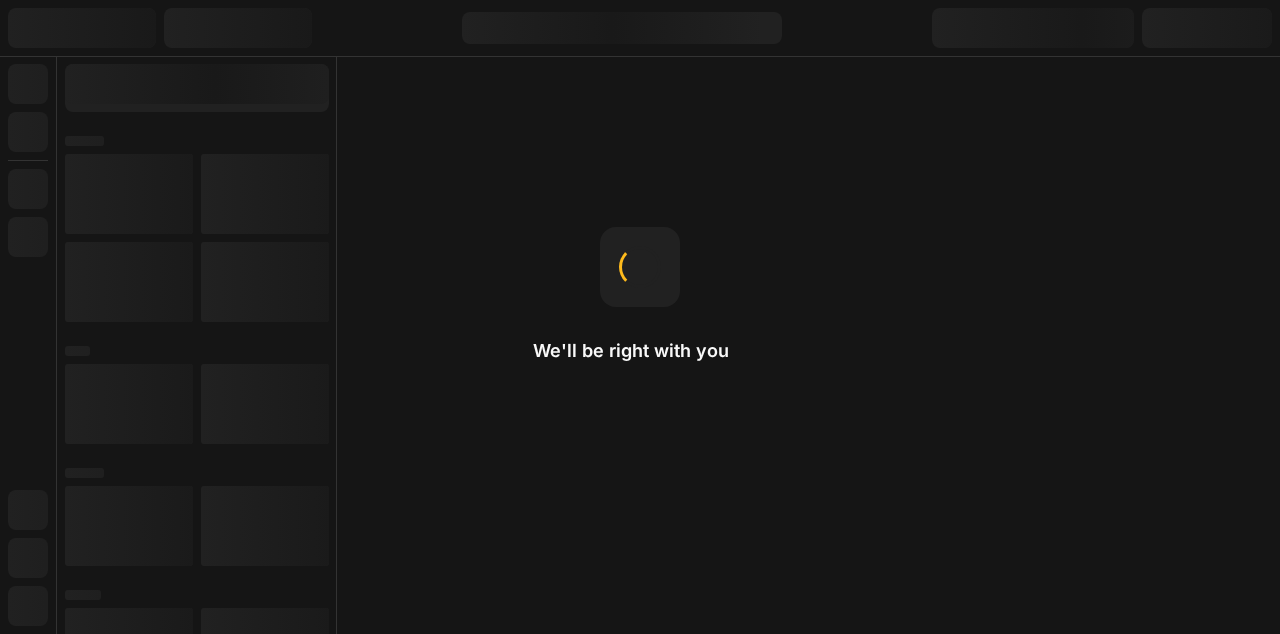 scroll, scrollTop: 0, scrollLeft: 0, axis: both 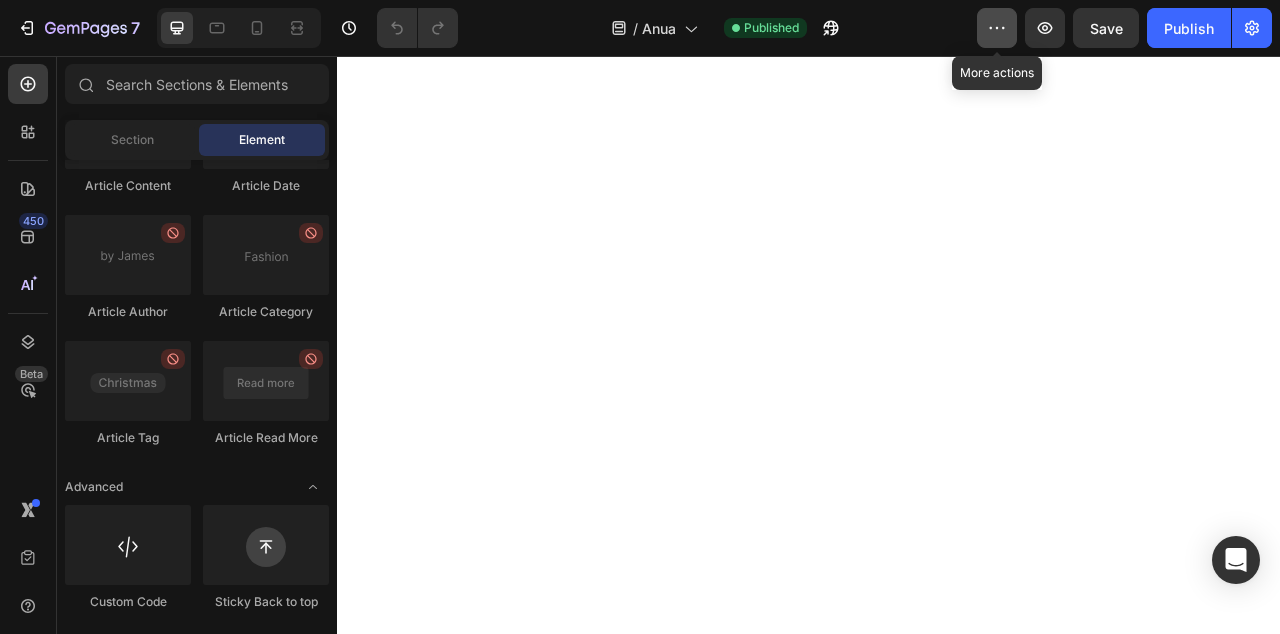 click 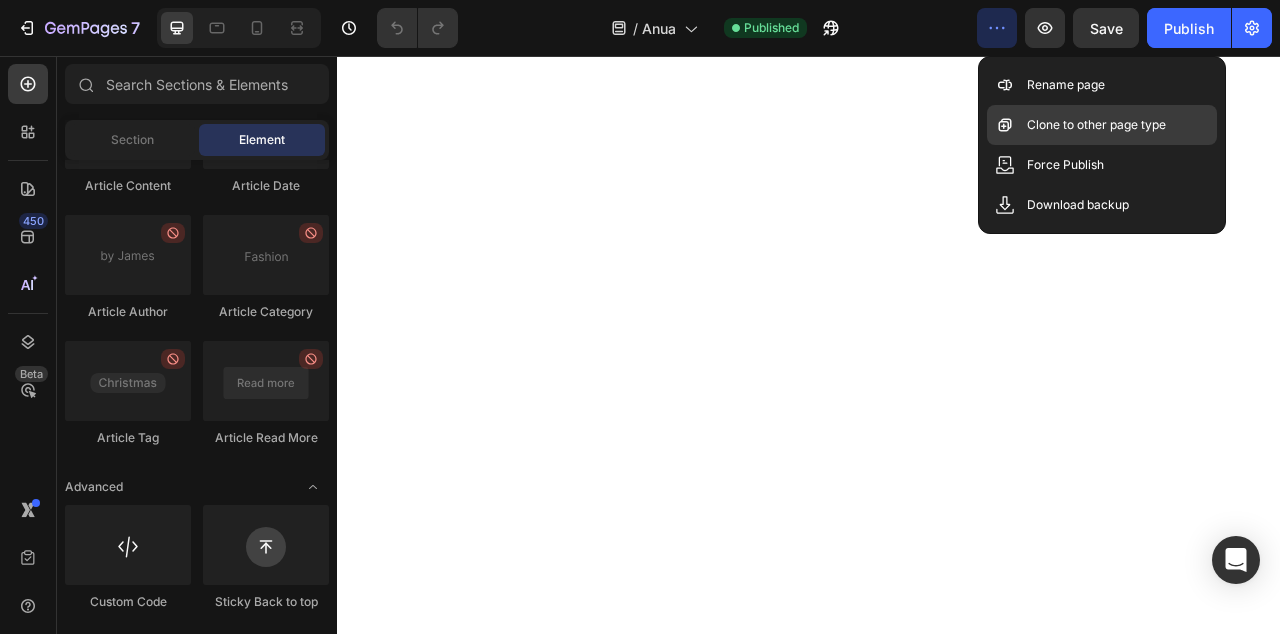 click on "Clone to other page type" at bounding box center [1096, 125] 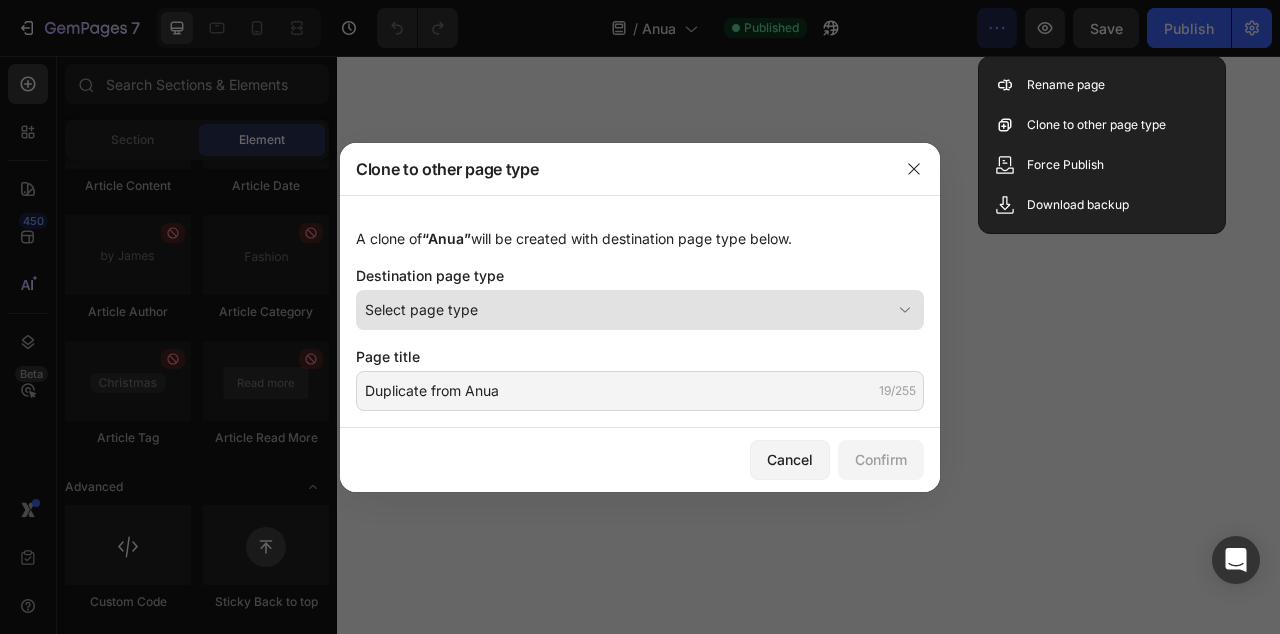click on "Select page type" at bounding box center [628, 309] 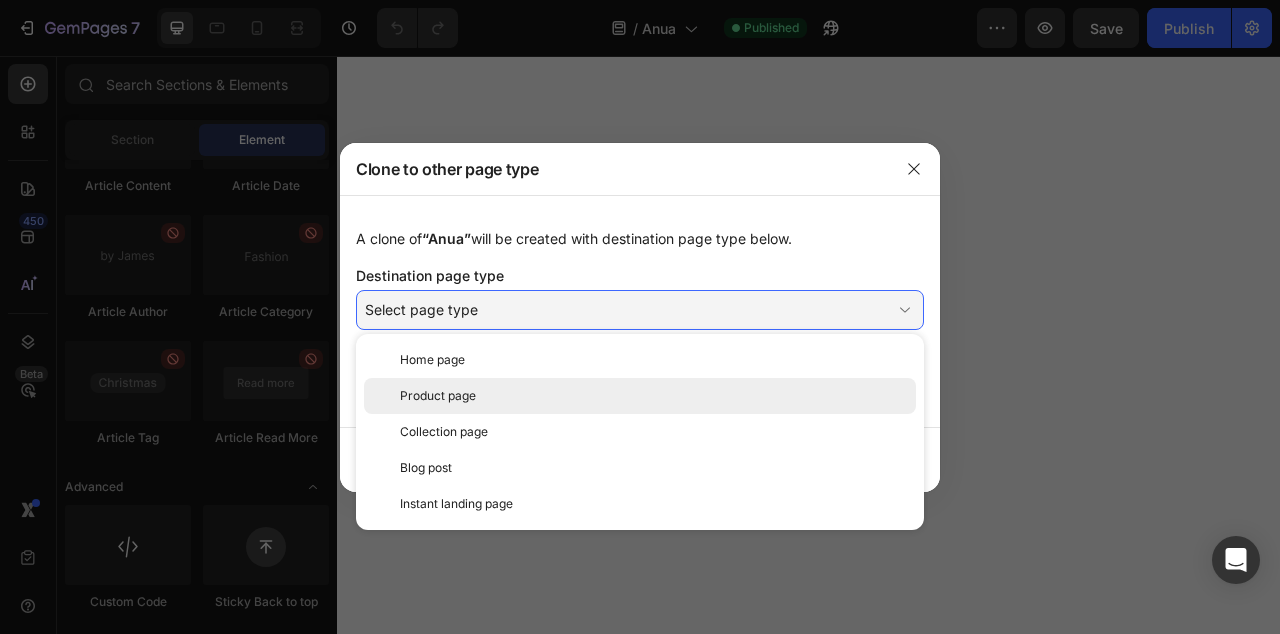 click on "Product page" at bounding box center [438, 396] 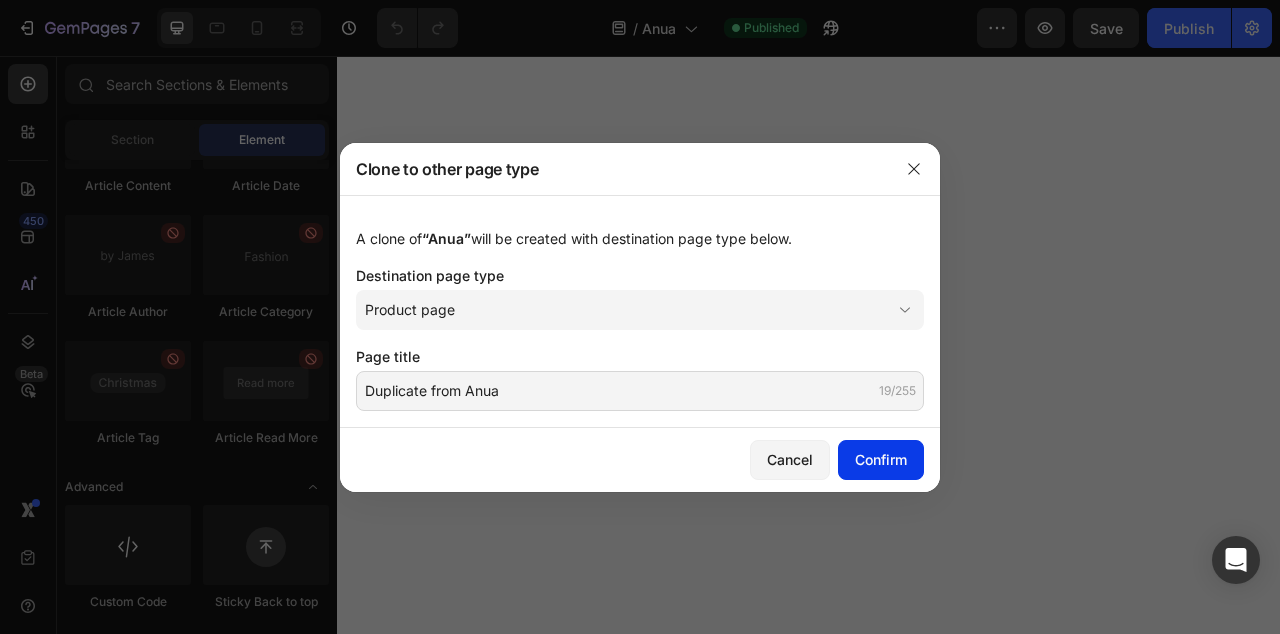 click on "Confirm" at bounding box center [881, 459] 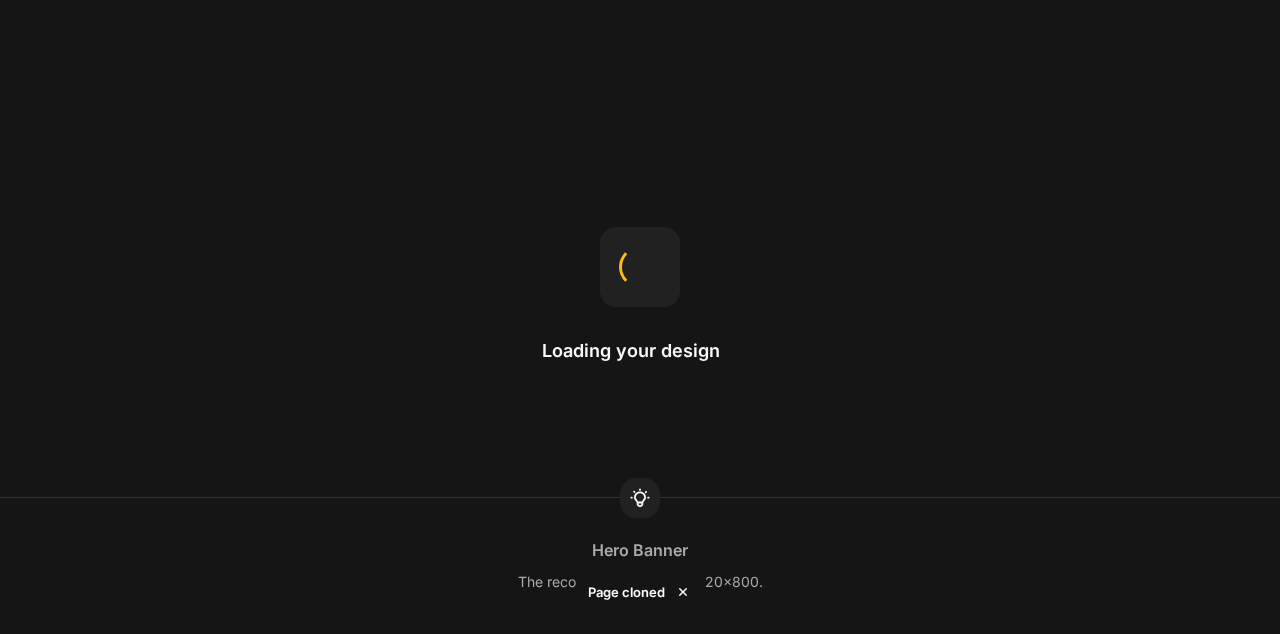 scroll, scrollTop: 0, scrollLeft: 0, axis: both 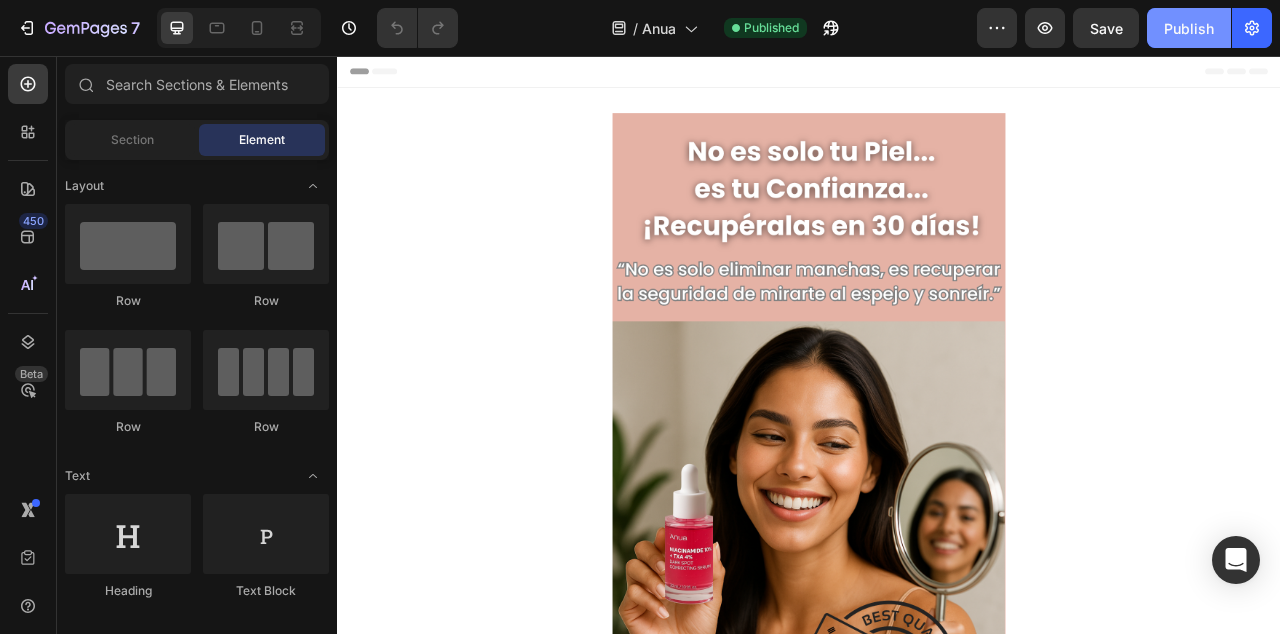 click on "Publish" at bounding box center [1189, 28] 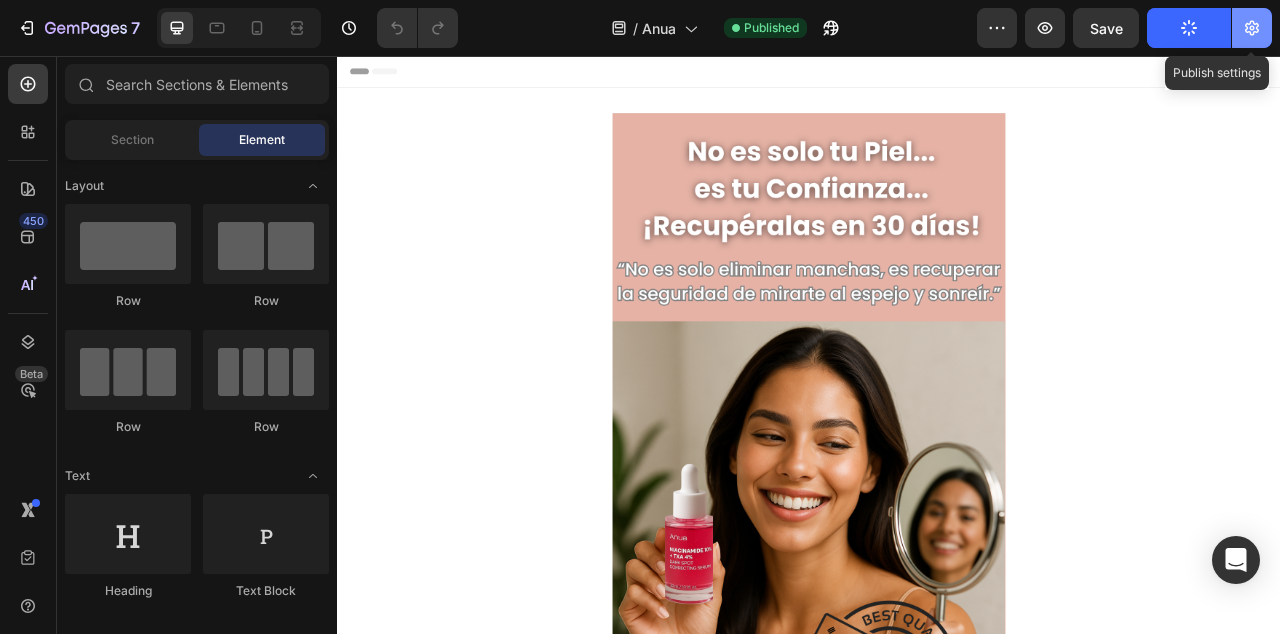 click 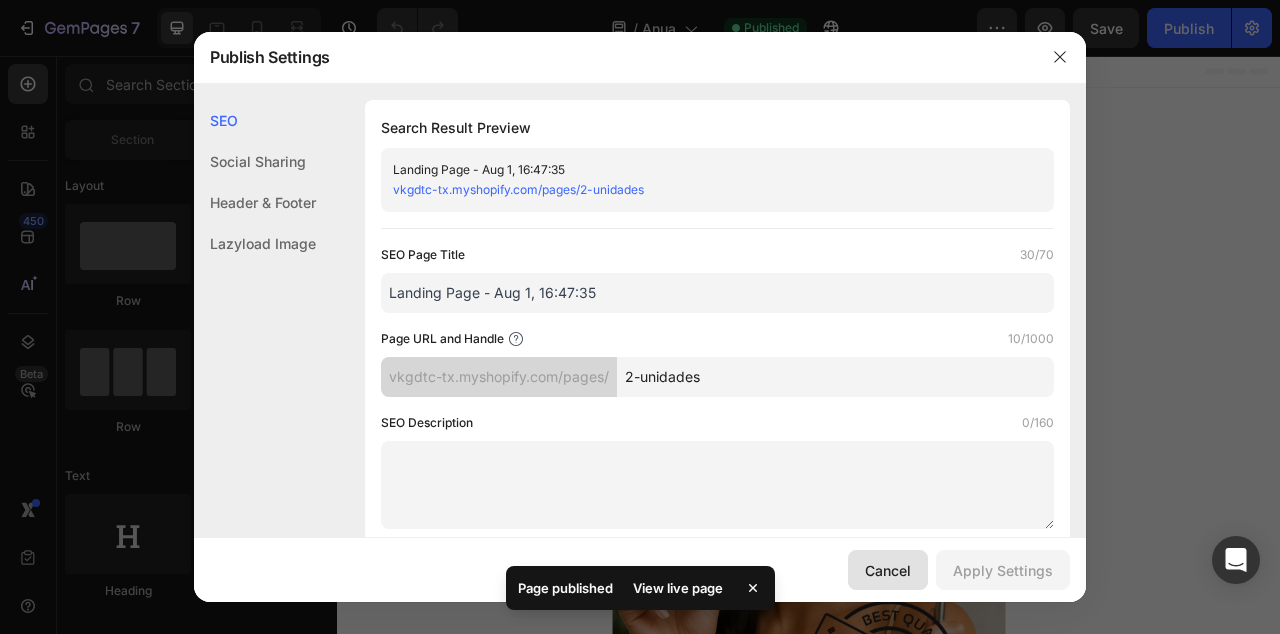 click on "Cancel" at bounding box center [888, 570] 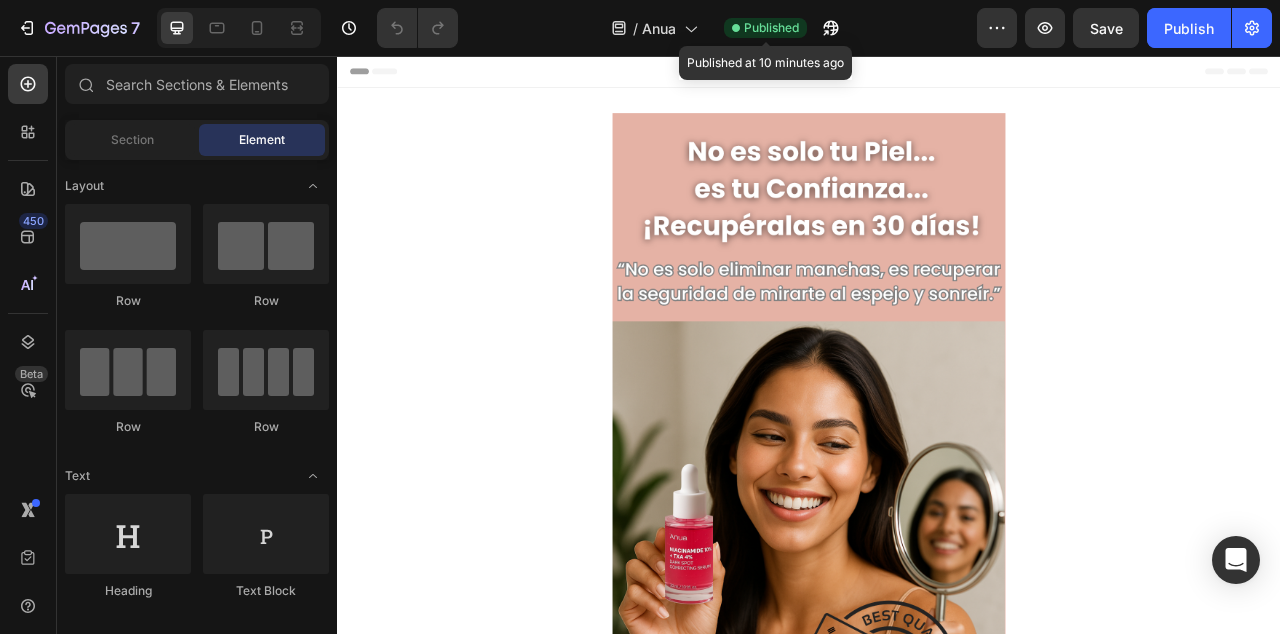 click 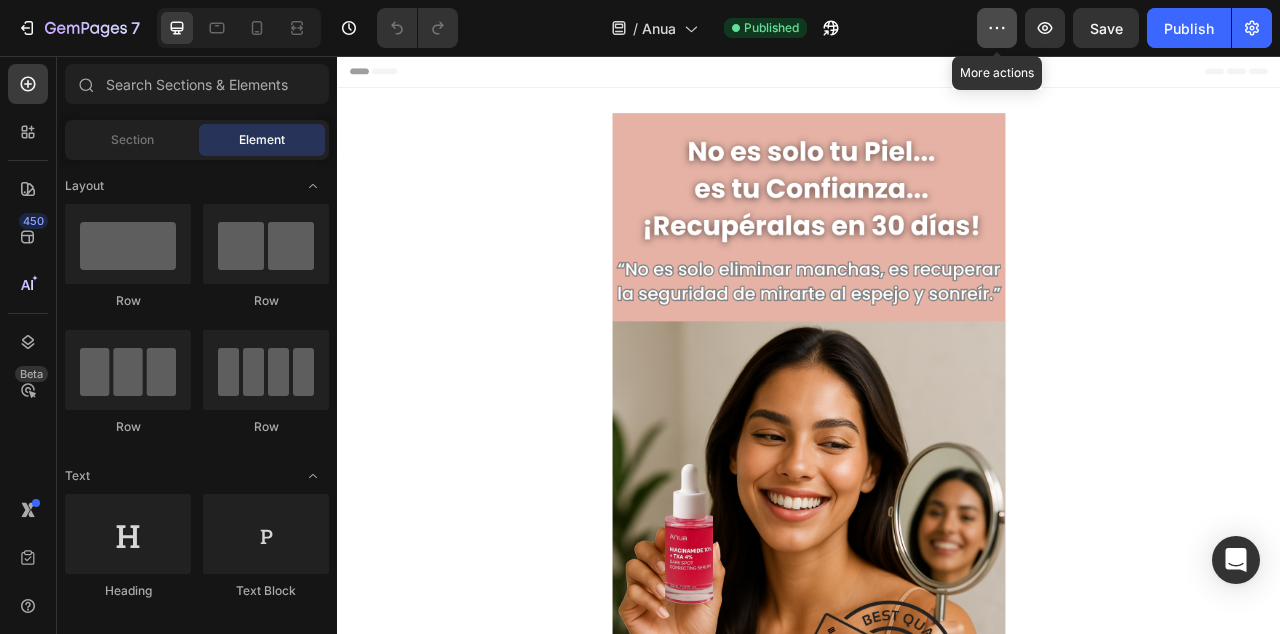 click 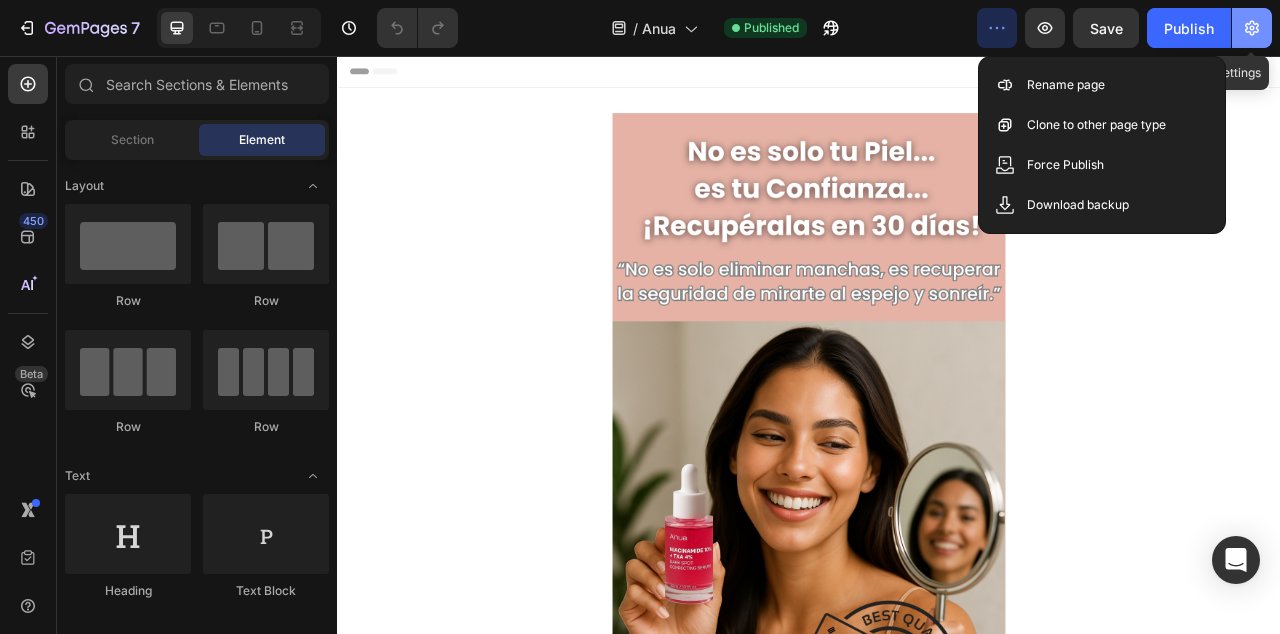 click 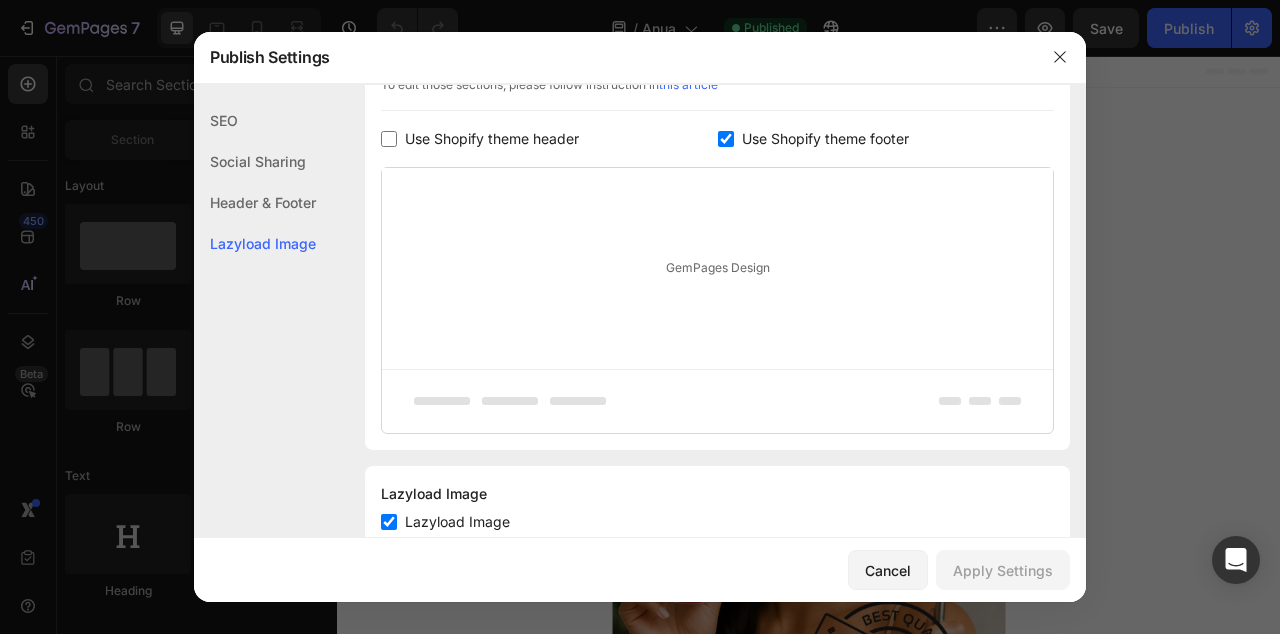 scroll, scrollTop: 1068, scrollLeft: 0, axis: vertical 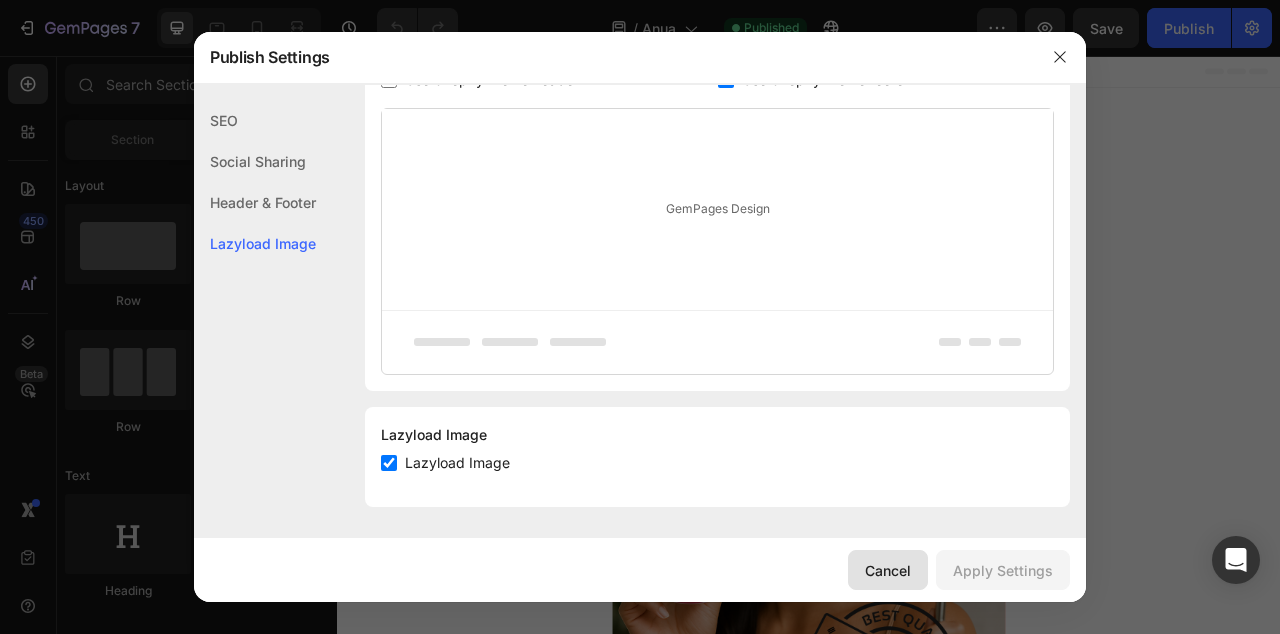click on "Cancel" at bounding box center (888, 570) 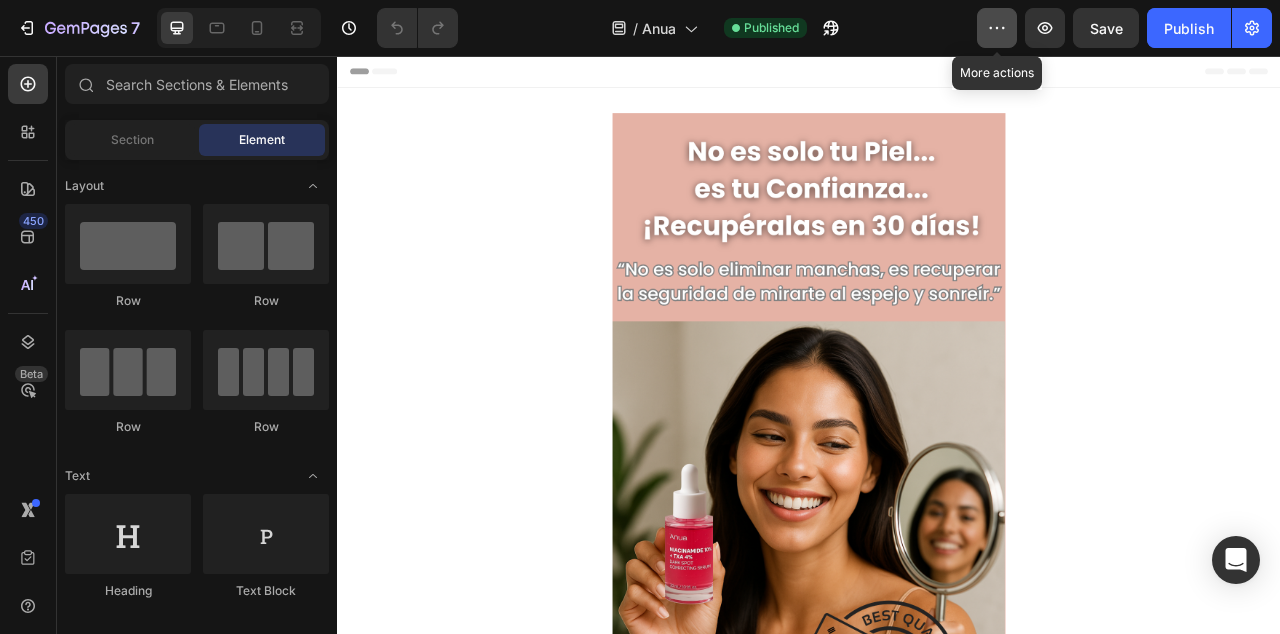 click 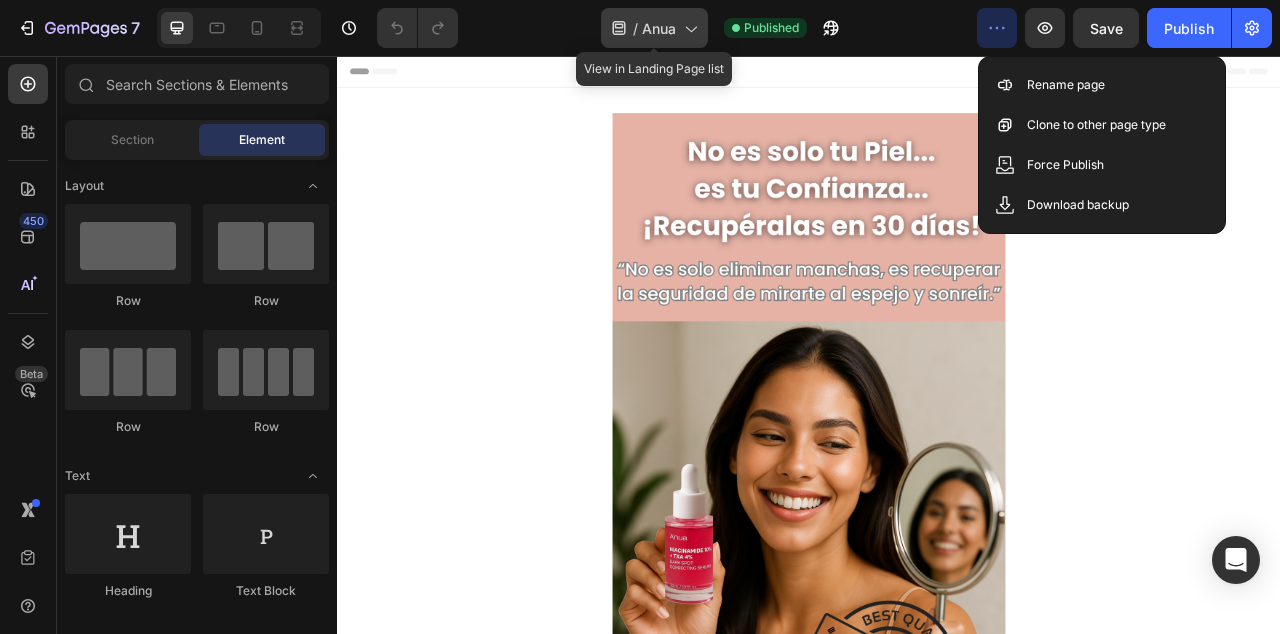 click on "Anua" at bounding box center (659, 28) 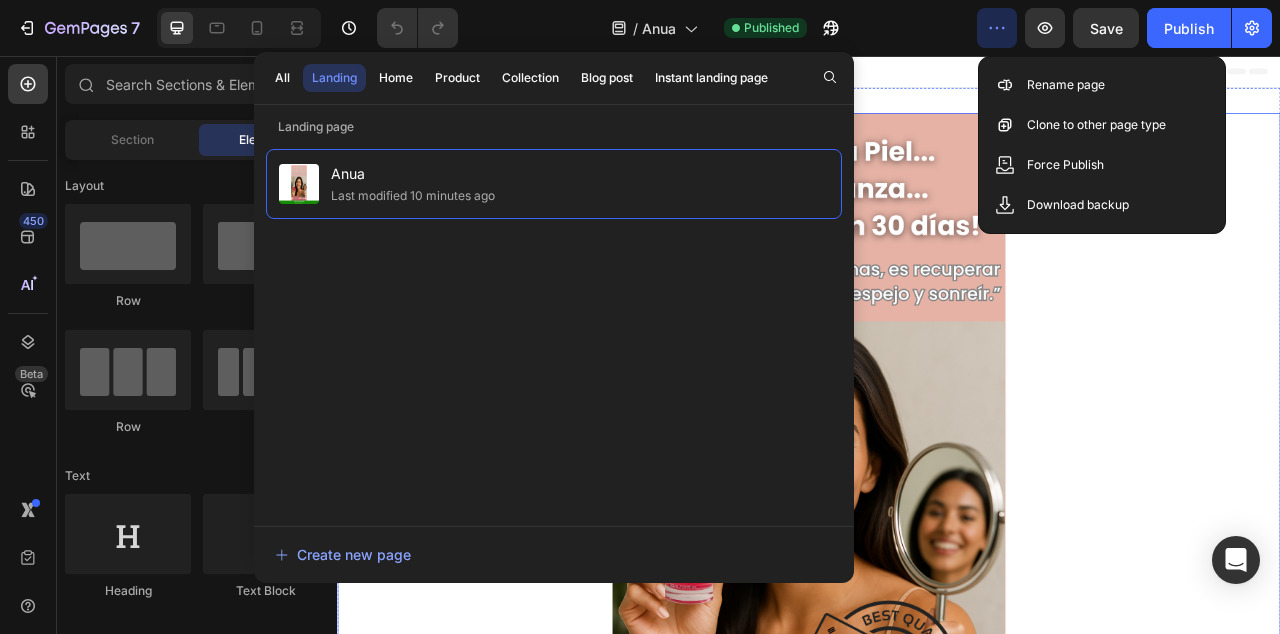 click at bounding box center (937, 573) 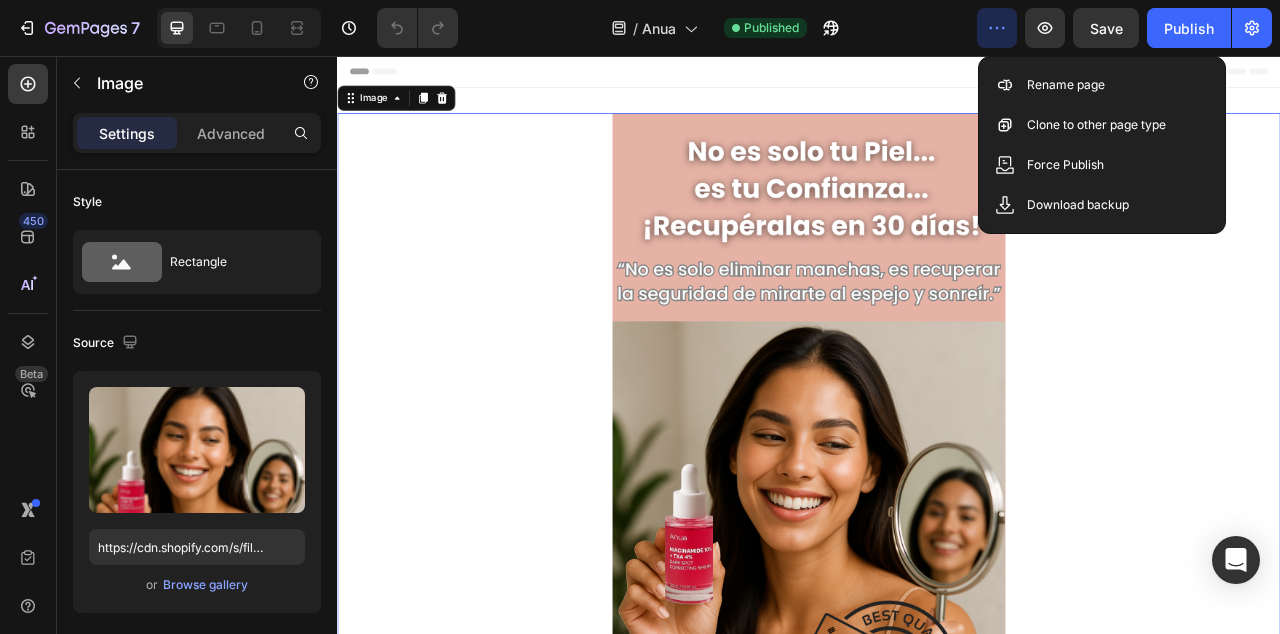 click at bounding box center (937, 573) 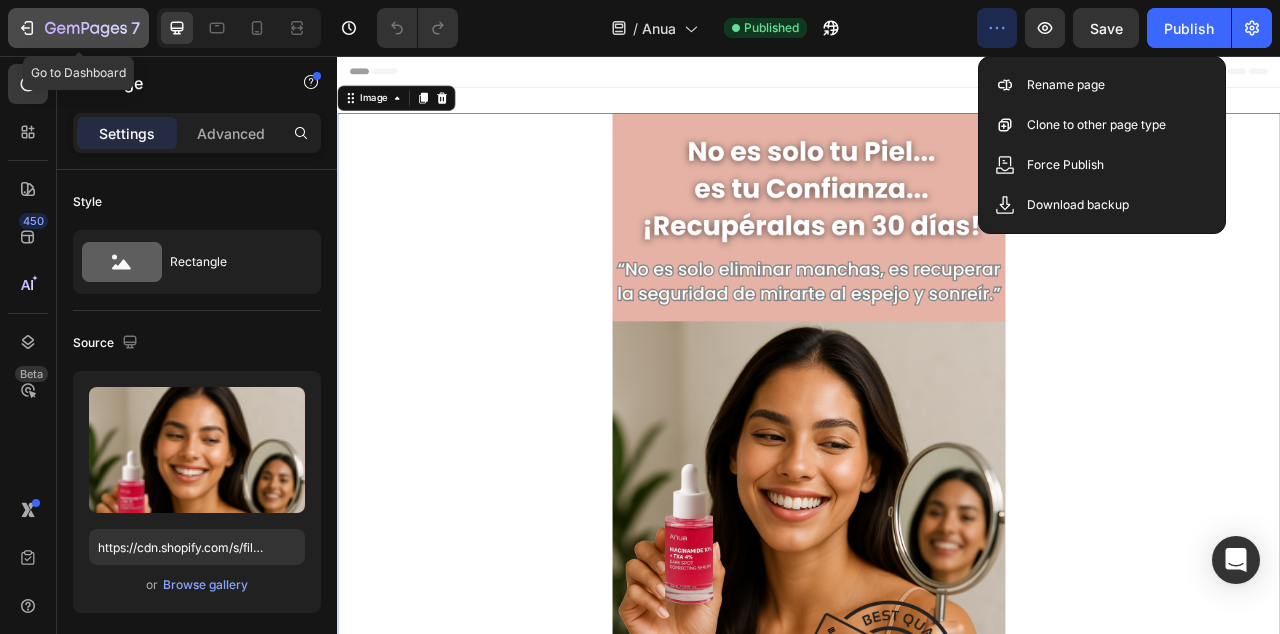 click 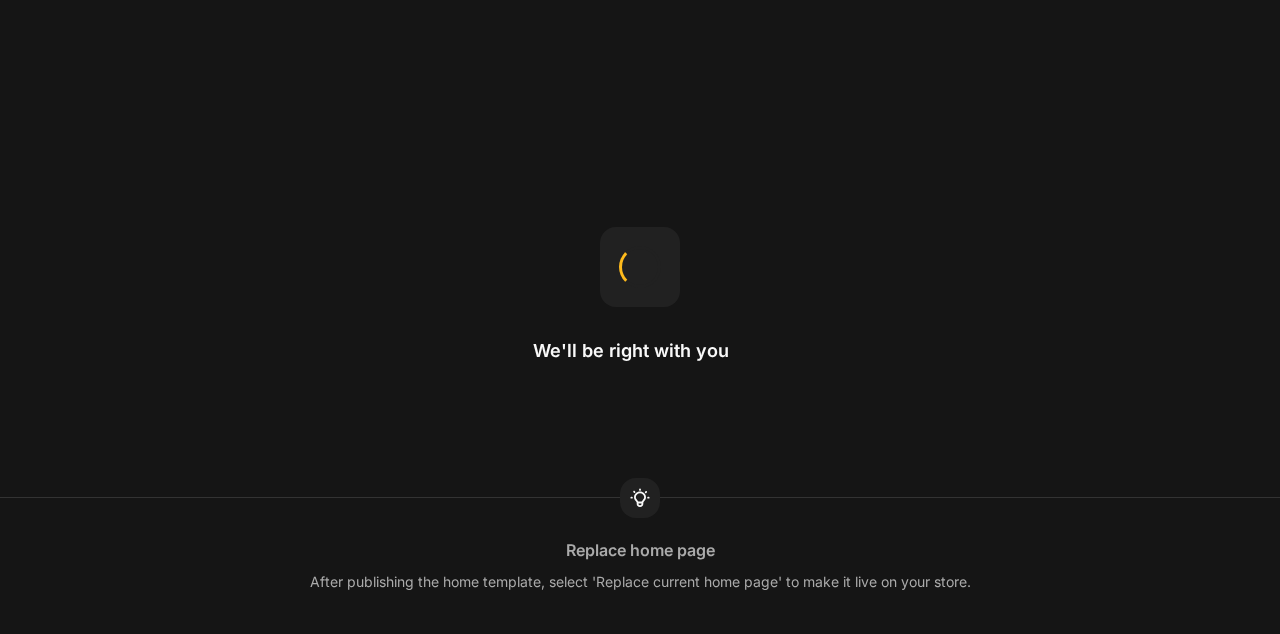 scroll, scrollTop: 0, scrollLeft: 0, axis: both 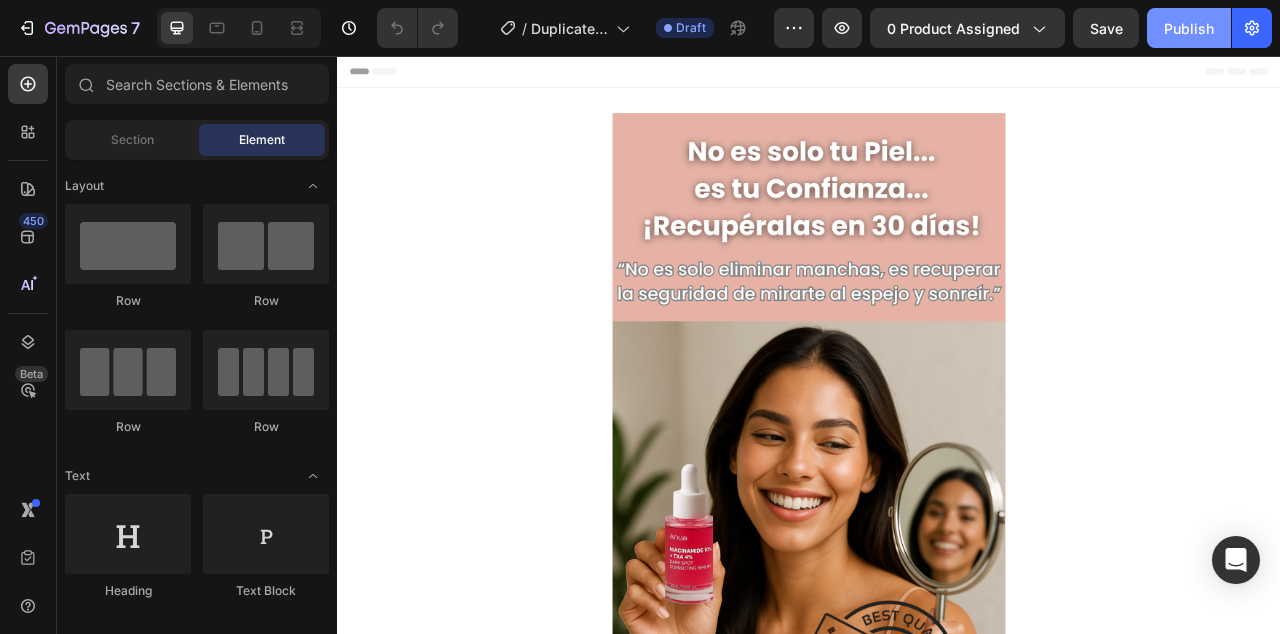 click on "Publish" at bounding box center (1189, 28) 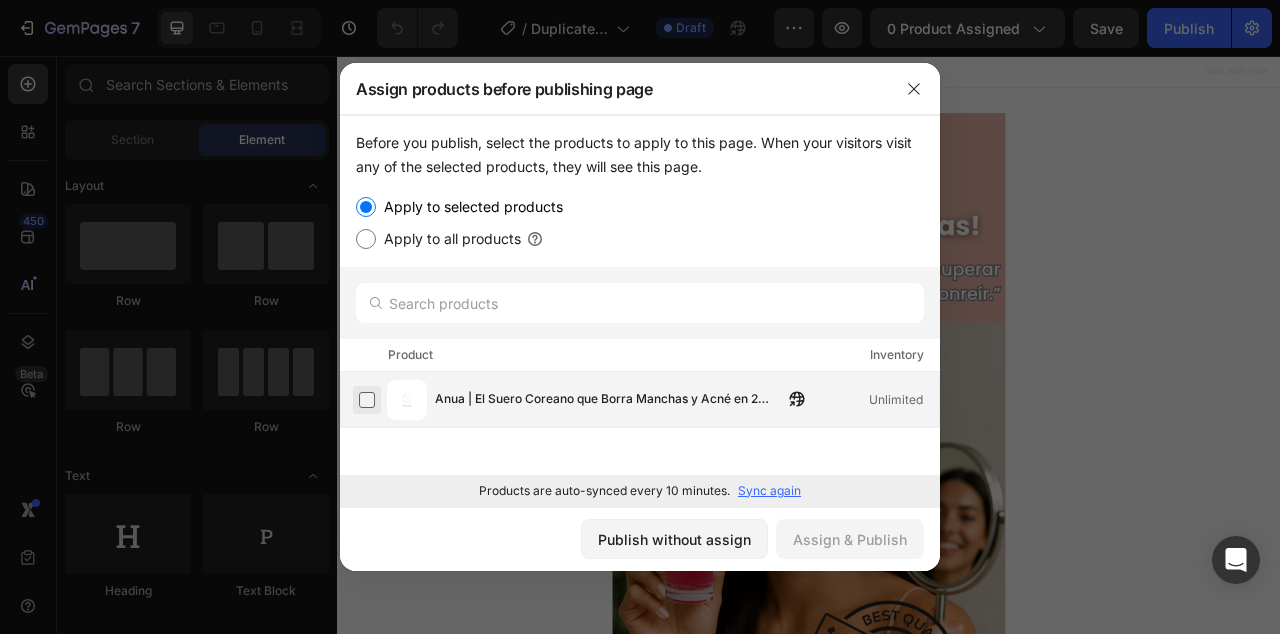 click at bounding box center (367, 400) 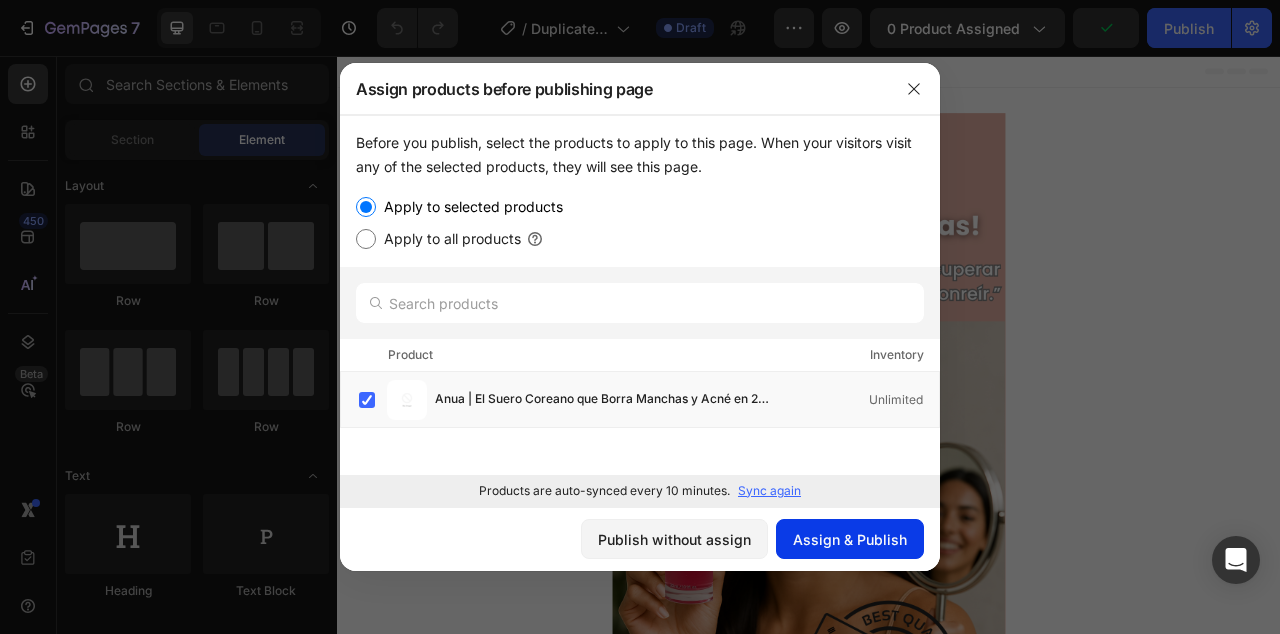click on "Assign & Publish" at bounding box center [850, 539] 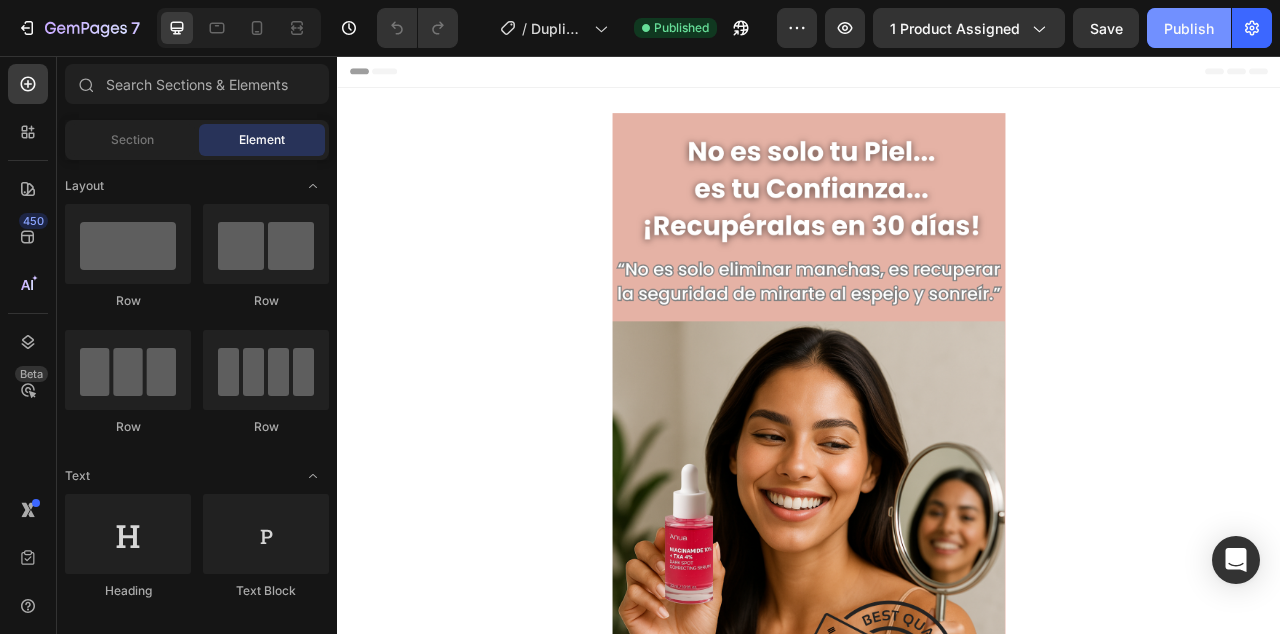 click on "Publish" at bounding box center (1189, 28) 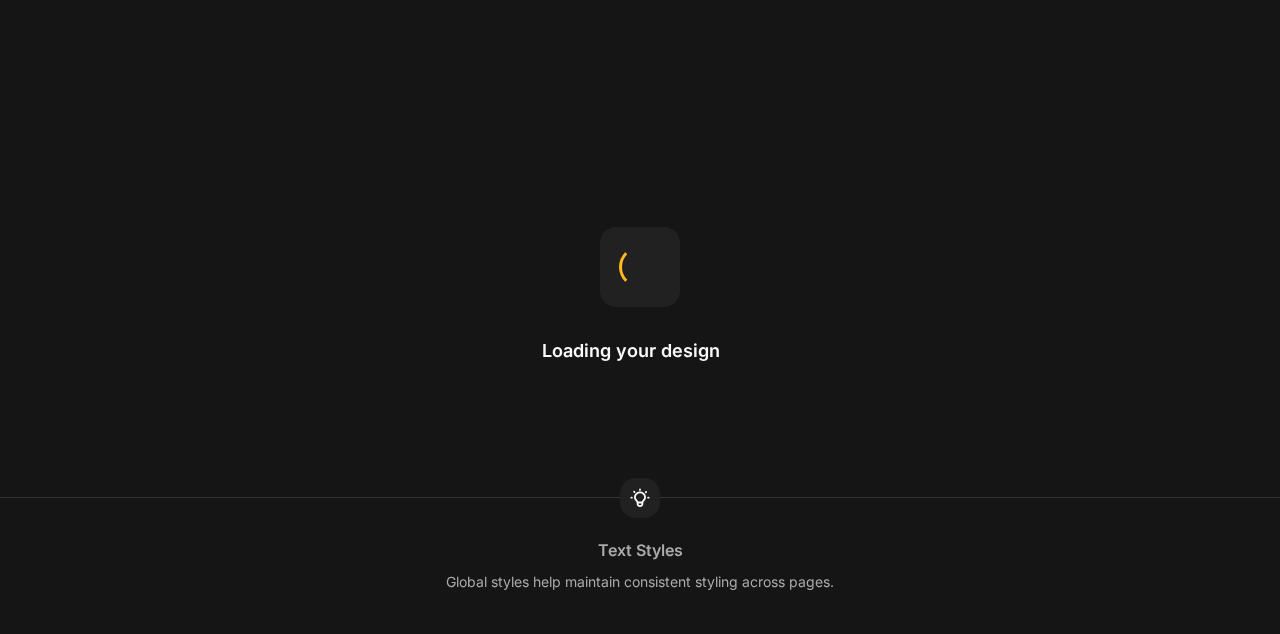 scroll, scrollTop: 0, scrollLeft: 0, axis: both 